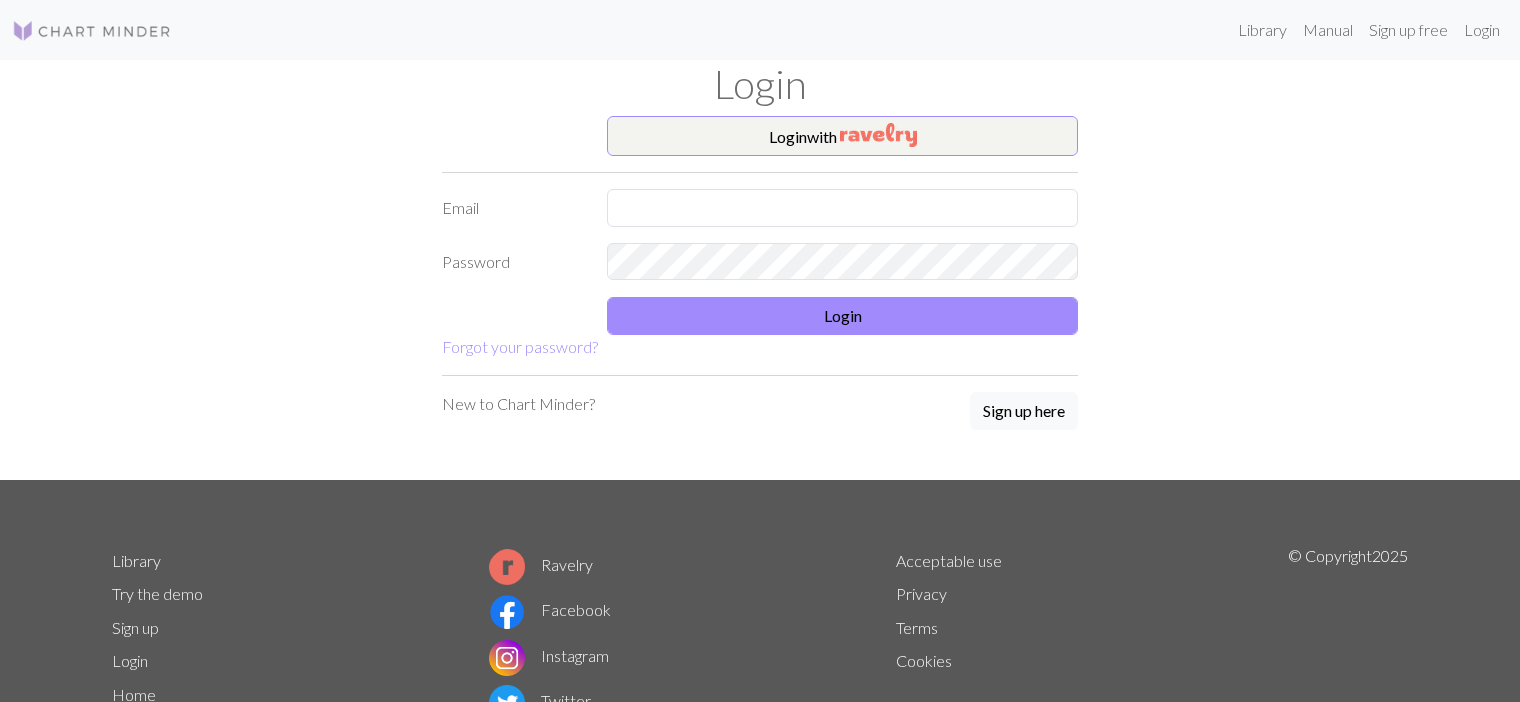 scroll, scrollTop: 0, scrollLeft: 0, axis: both 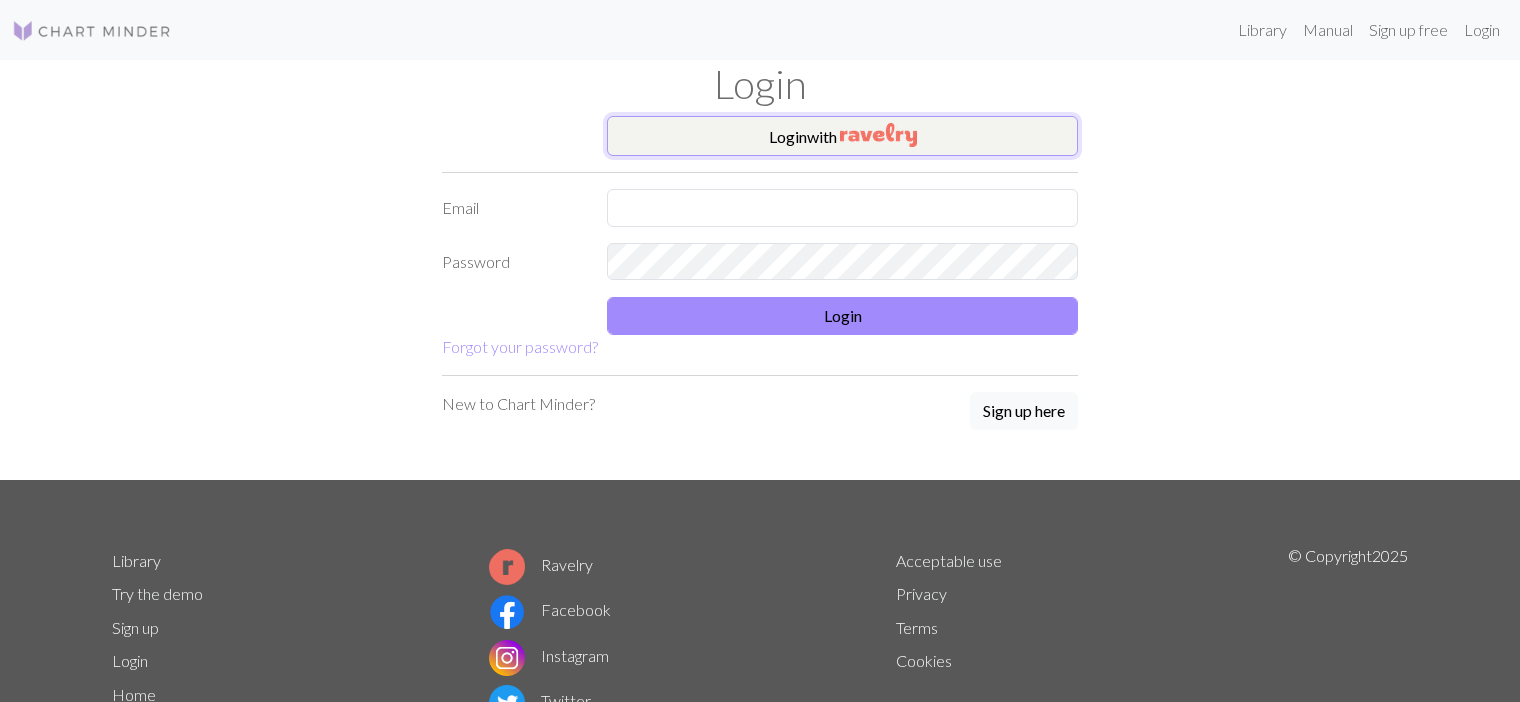 click at bounding box center (878, 135) 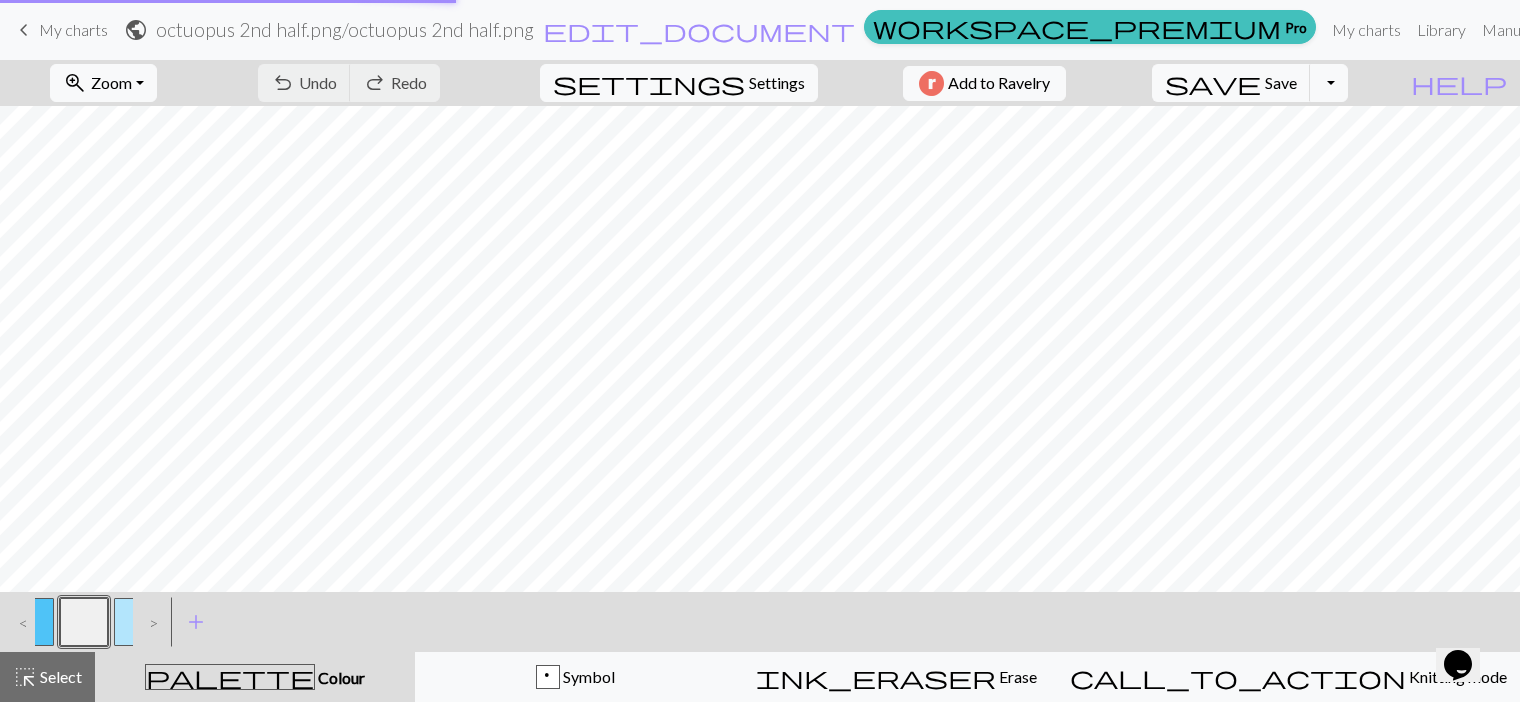 scroll, scrollTop: 0, scrollLeft: 0, axis: both 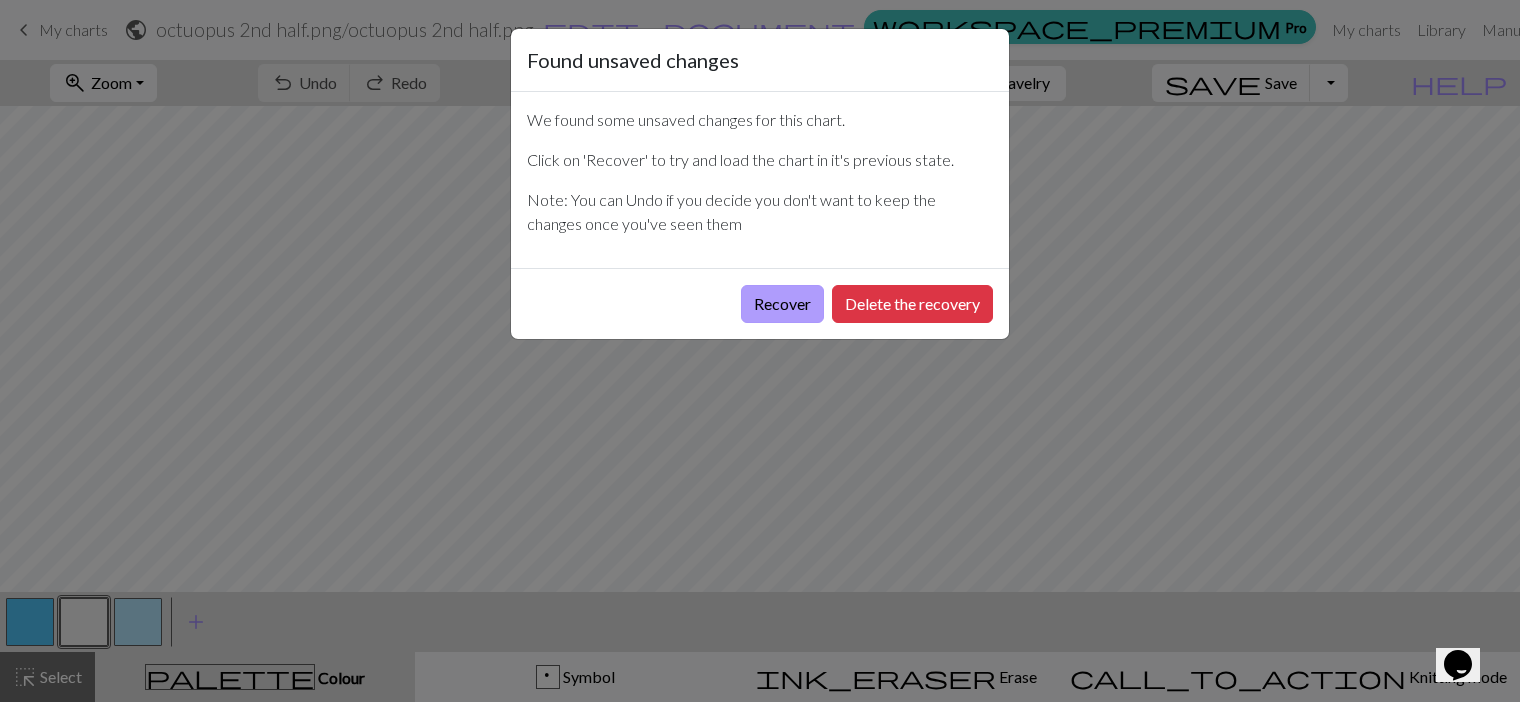 click on "Recover" at bounding box center [782, 304] 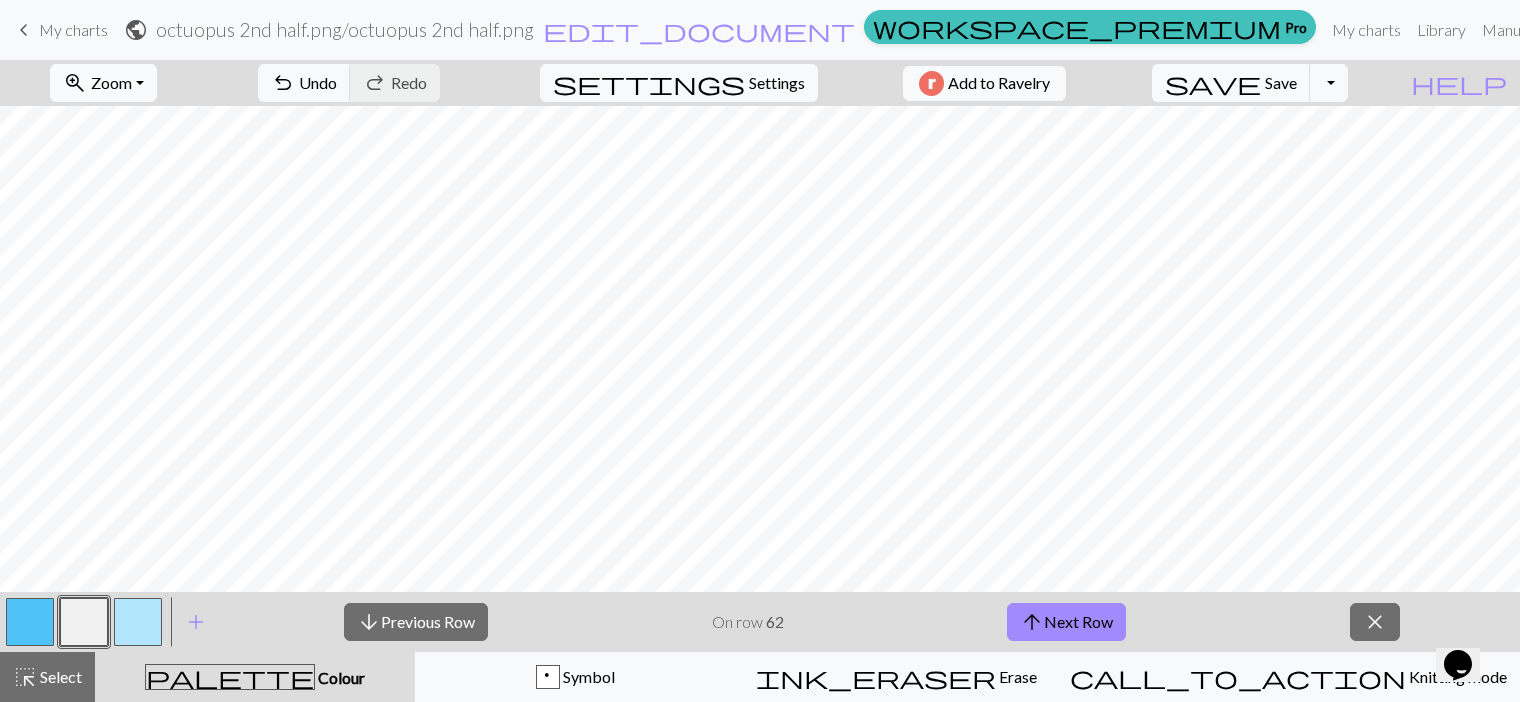 click on "Zoom" at bounding box center (111, 82) 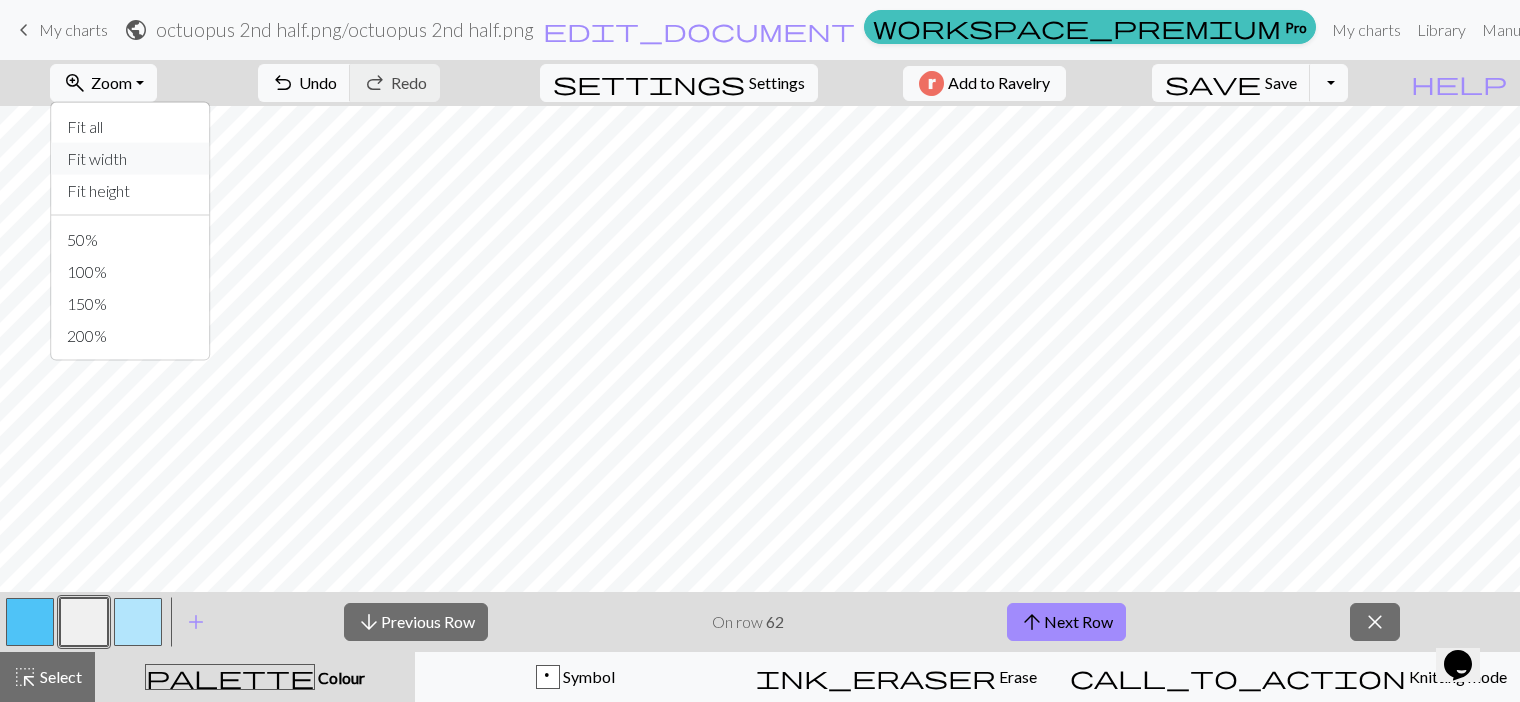 click on "Fit width" at bounding box center [130, 159] 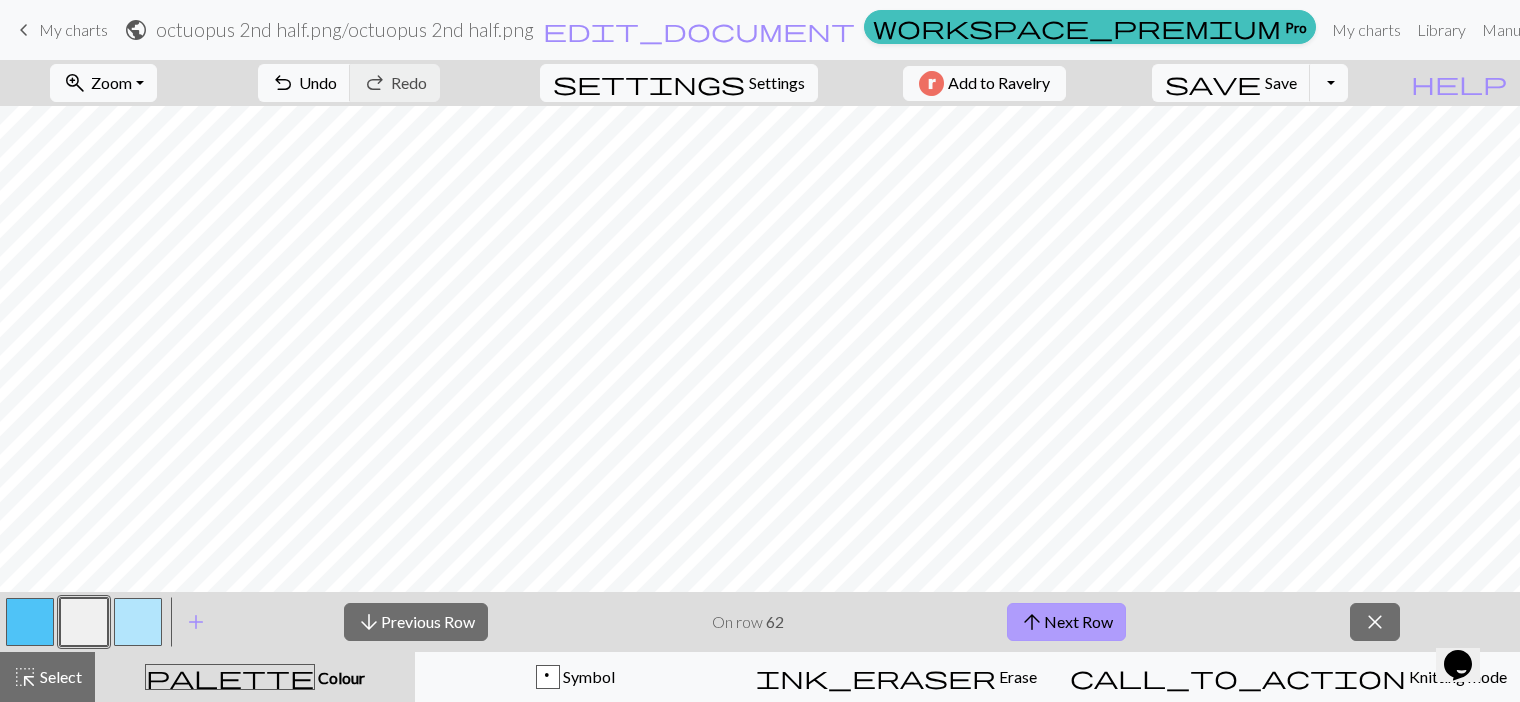 click on "arrow_upward  Next Row" at bounding box center (1066, 622) 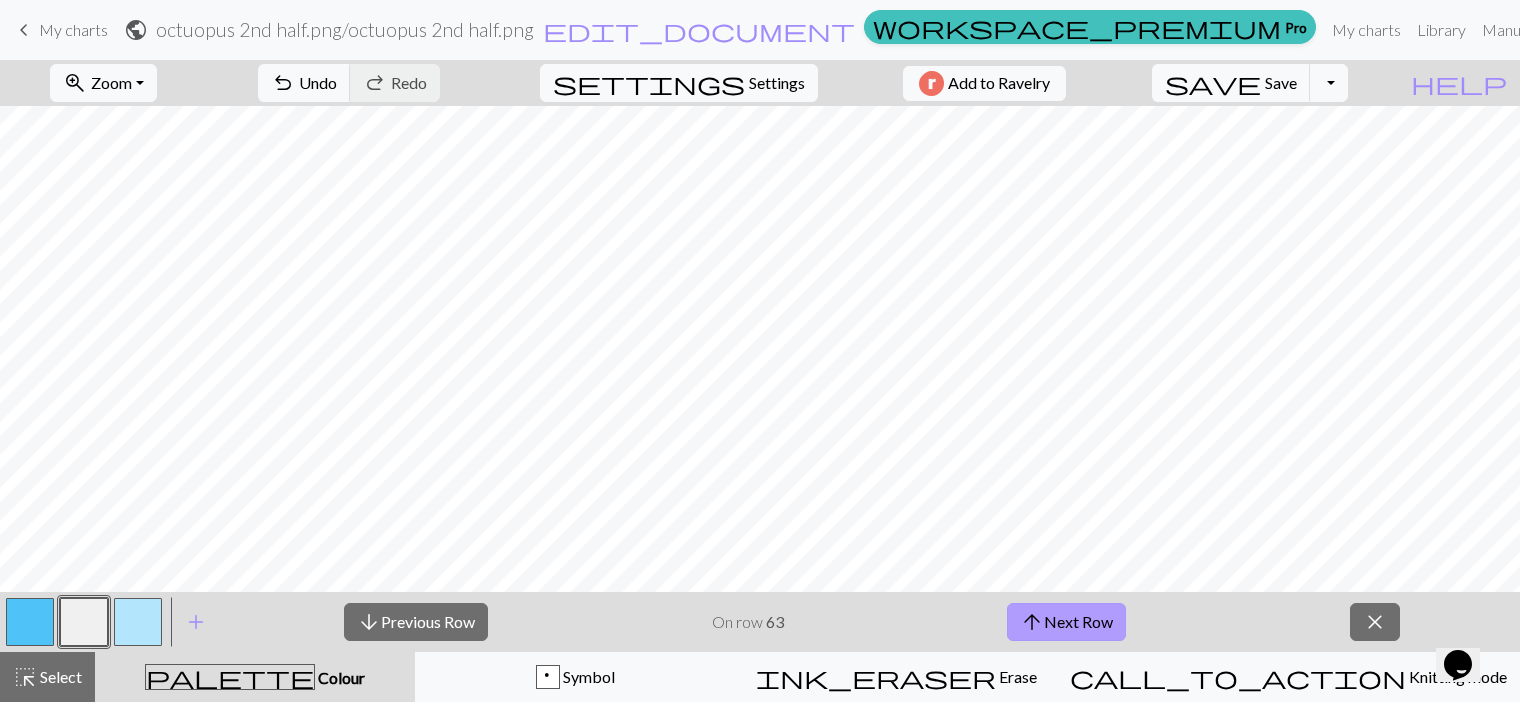 click on "arrow_upward  Next Row" at bounding box center [1066, 622] 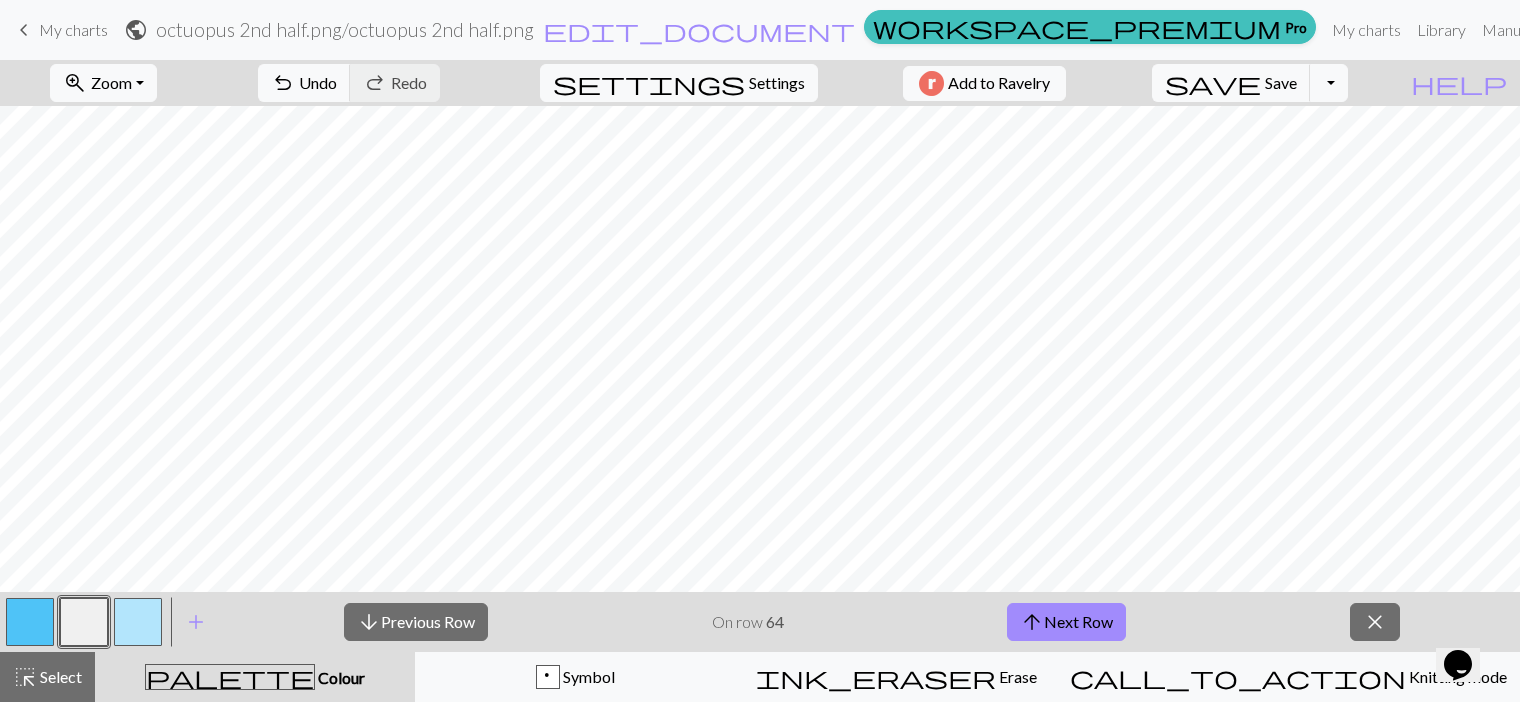 type 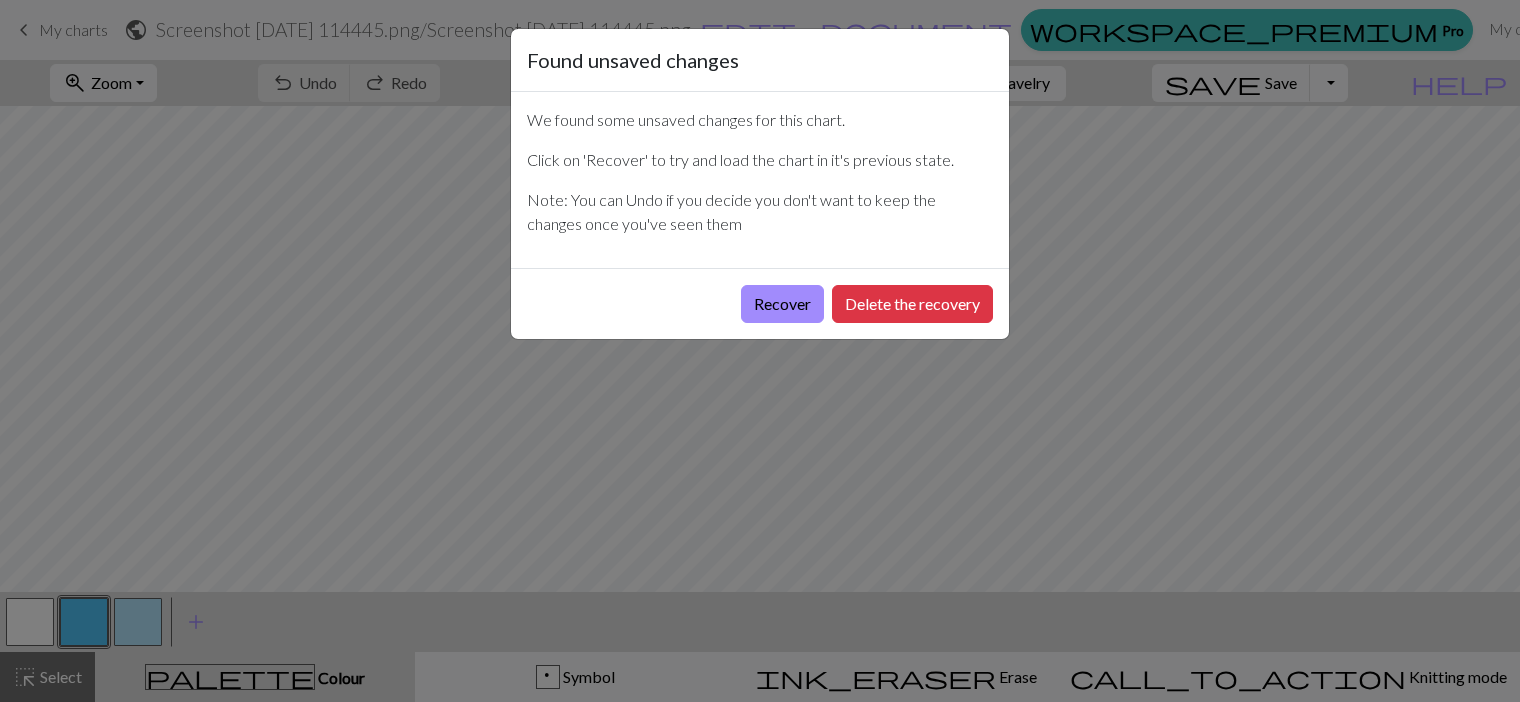 scroll, scrollTop: 0, scrollLeft: 0, axis: both 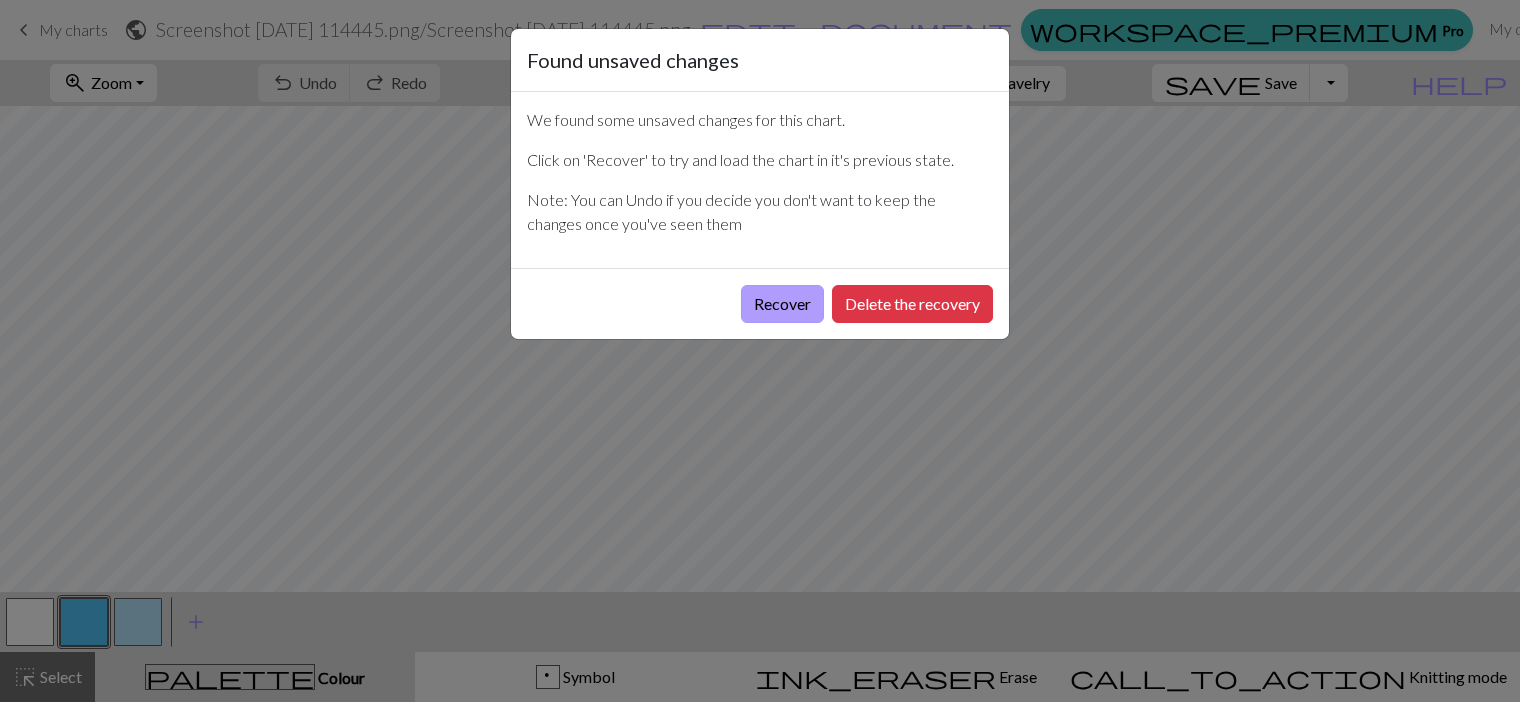click on "Recover" at bounding box center (782, 304) 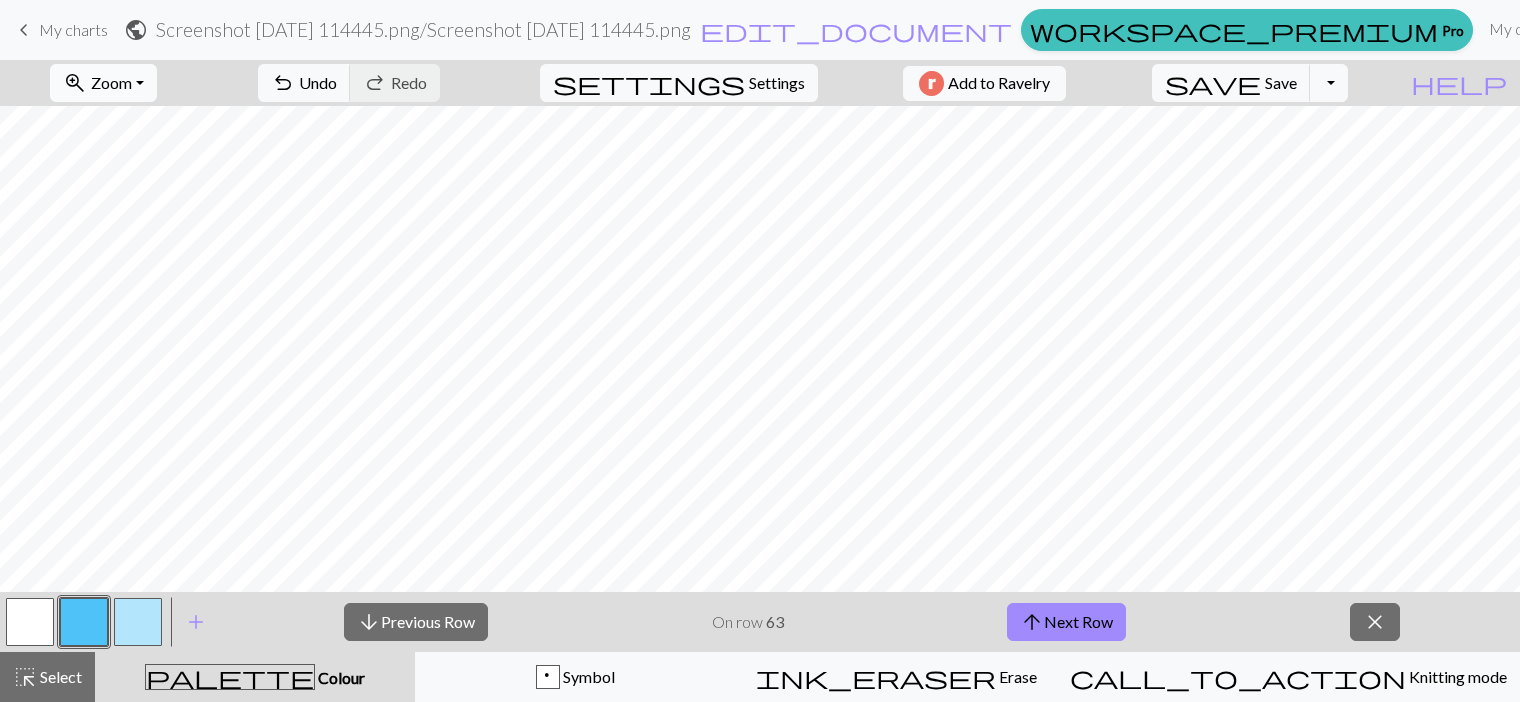 click on "Zoom" at bounding box center (111, 82) 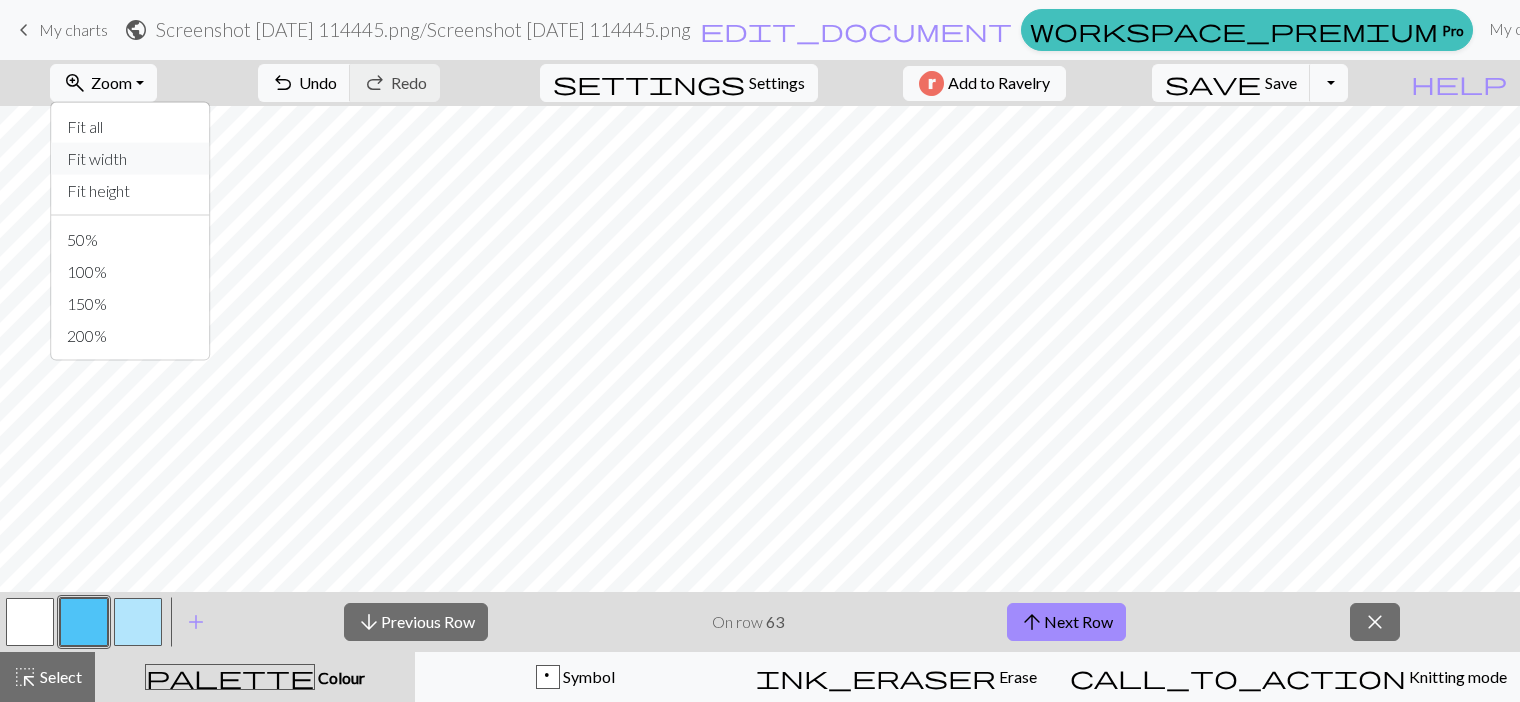 click on "Fit width" at bounding box center [130, 159] 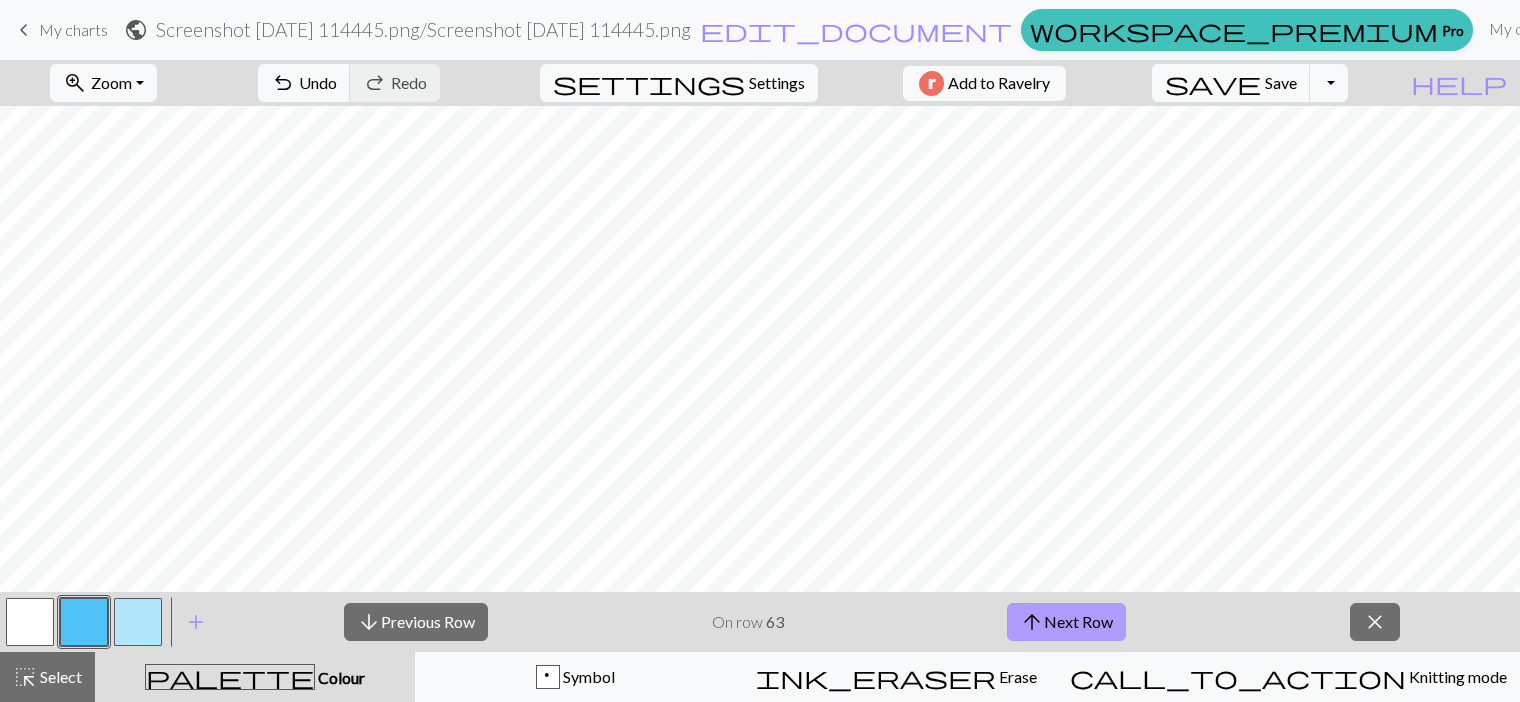 click on "arrow_upward  Next Row" at bounding box center (1066, 622) 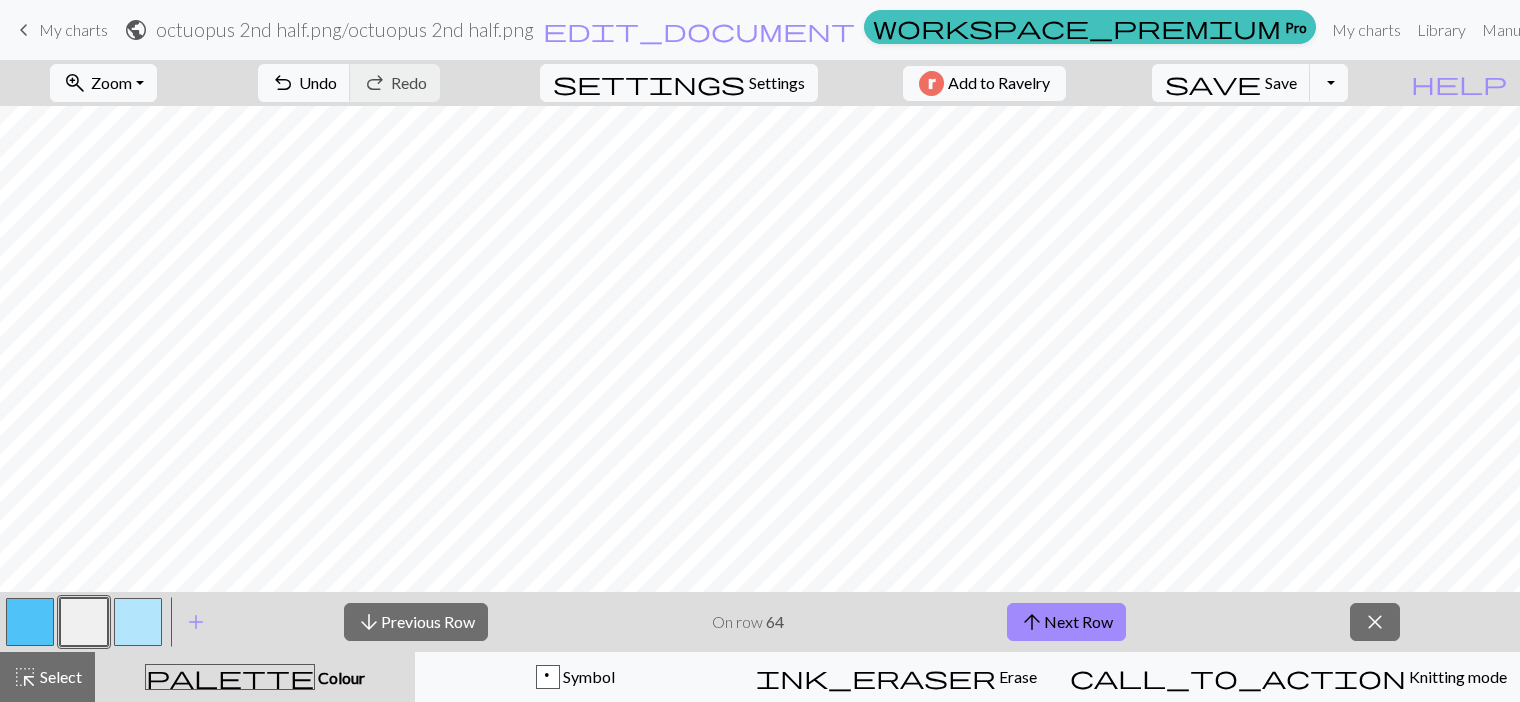 scroll, scrollTop: 0, scrollLeft: 0, axis: both 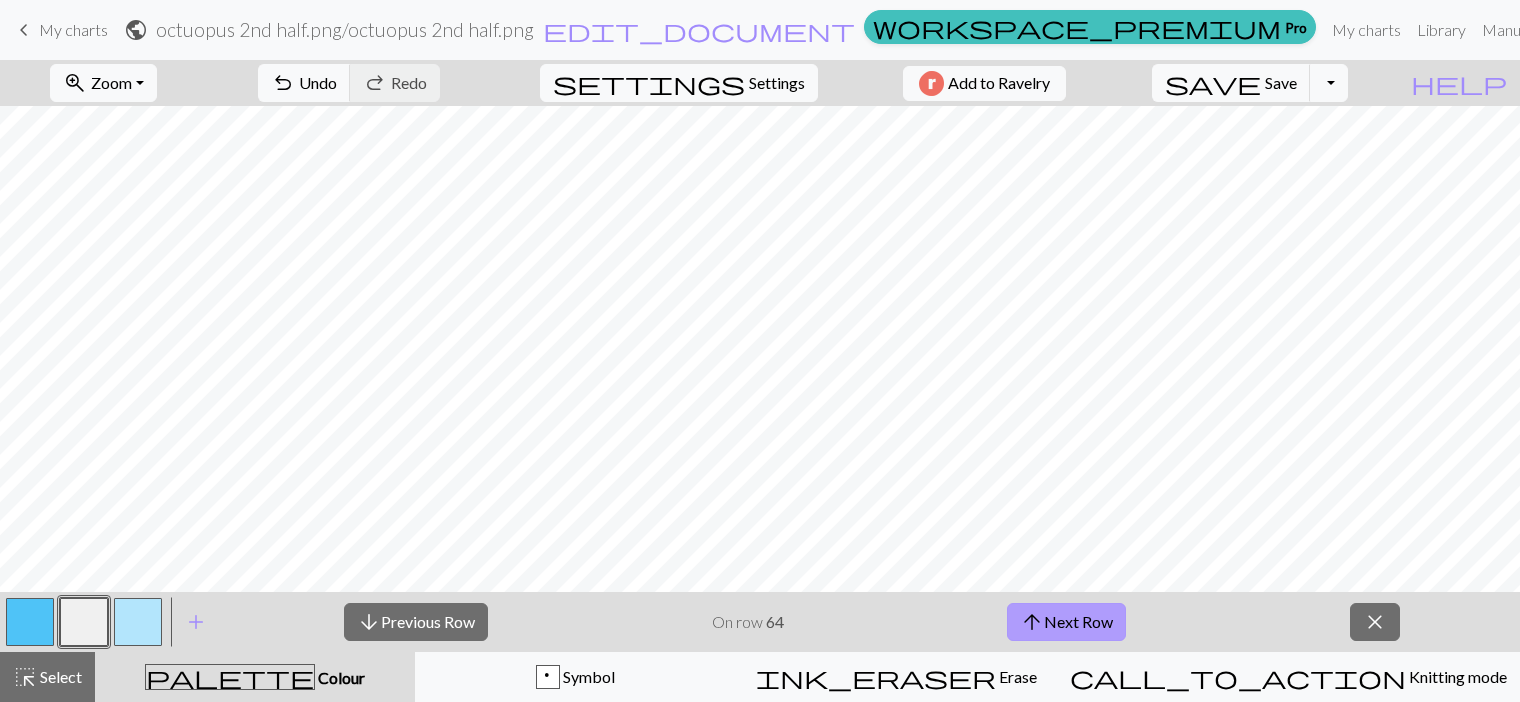 click on "arrow_upward  Next Row" at bounding box center [1066, 622] 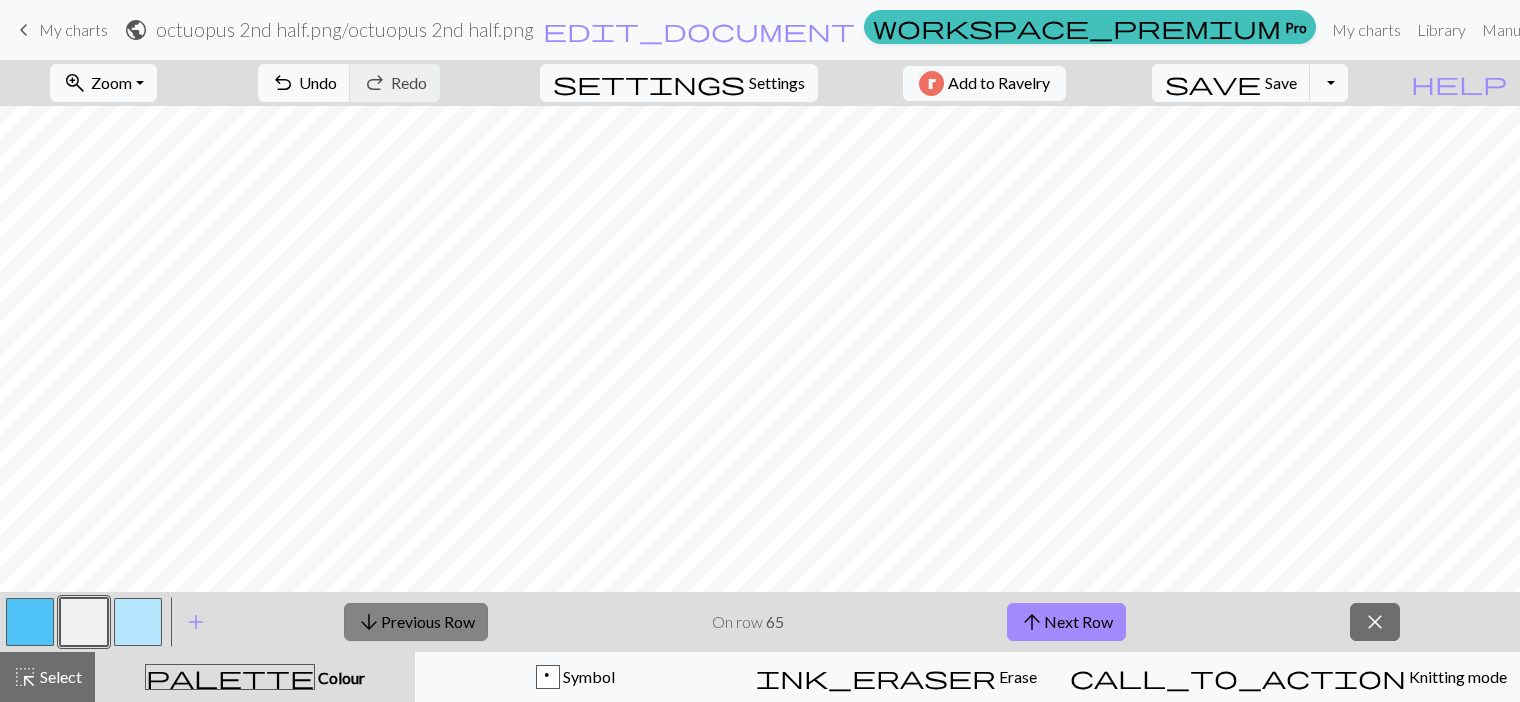 click on "arrow_downward Previous Row" at bounding box center (416, 622) 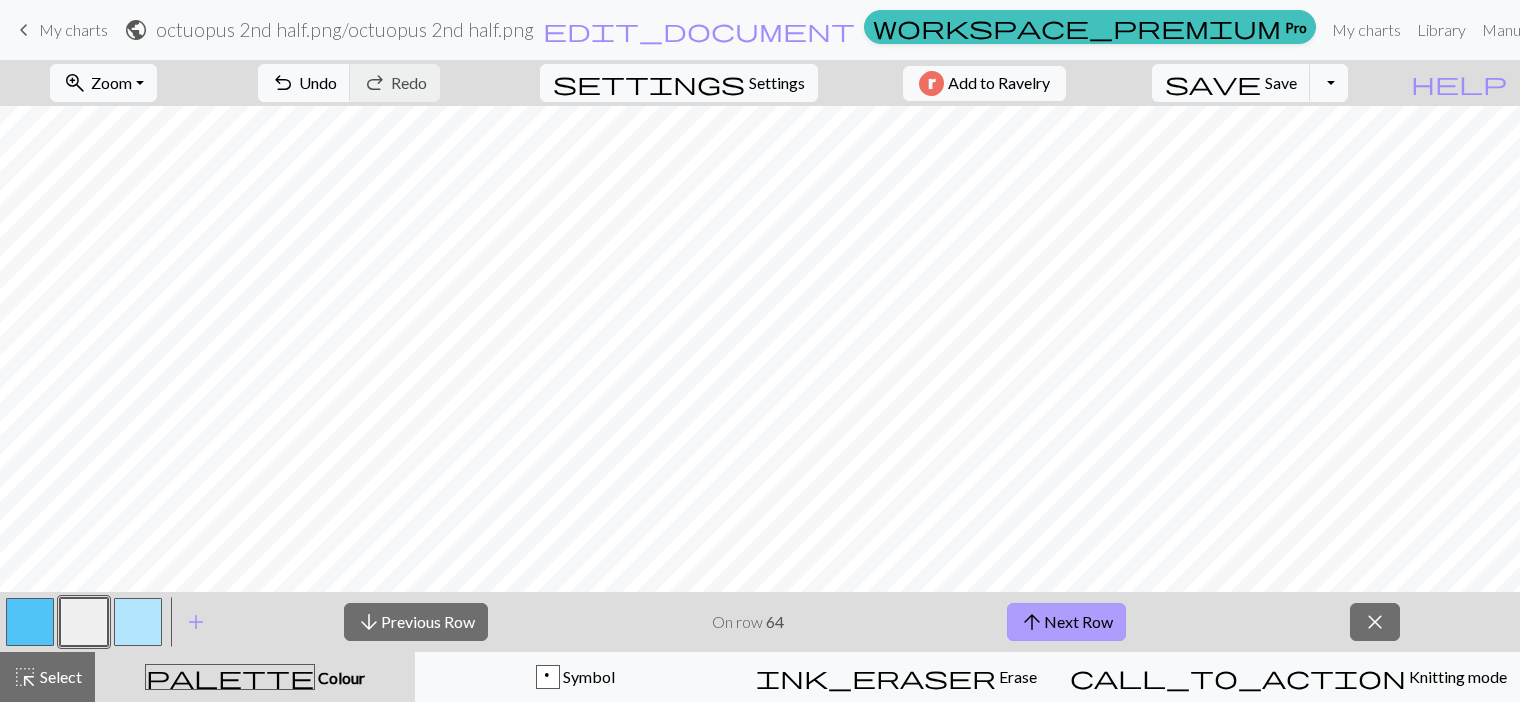 click on "arrow_upward" at bounding box center [1032, 622] 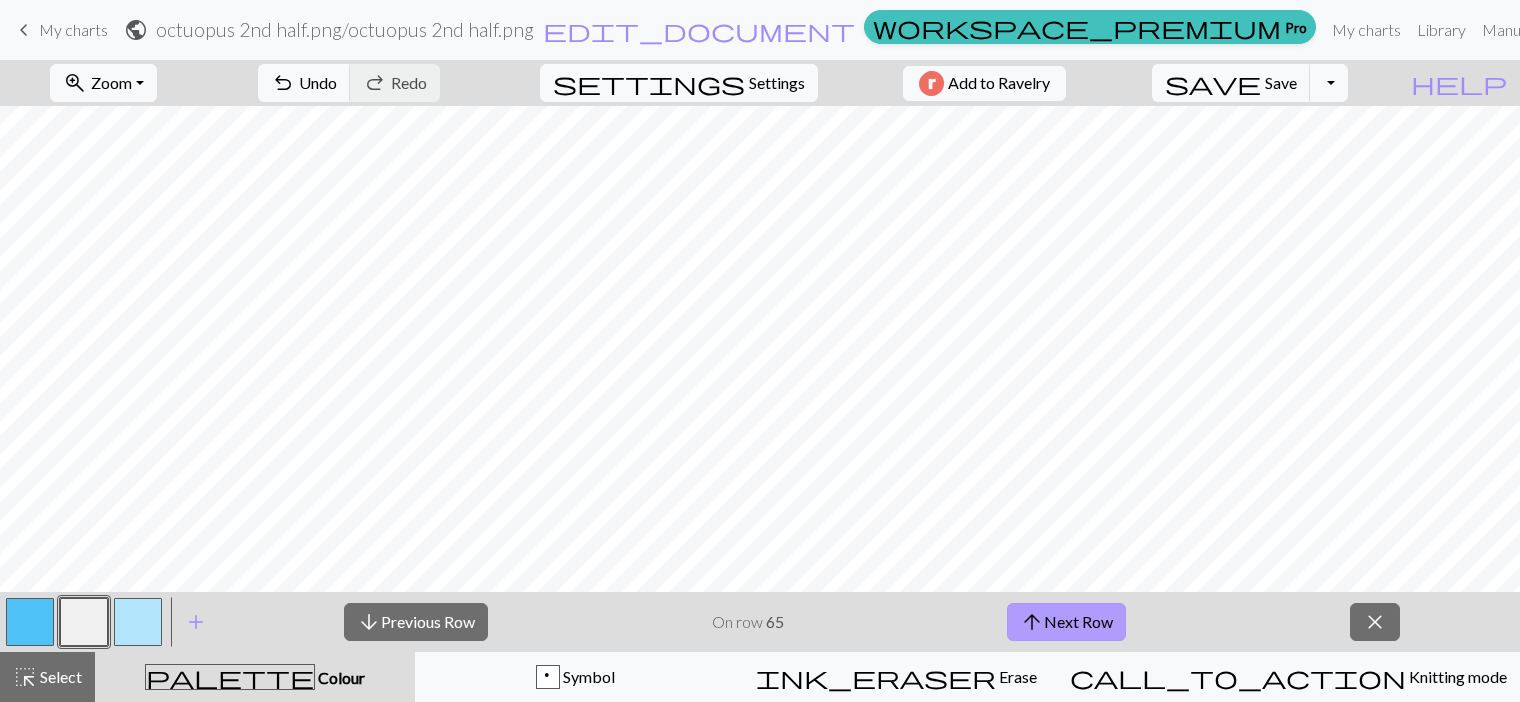 click on "arrow_upward  Next Row" at bounding box center [1066, 622] 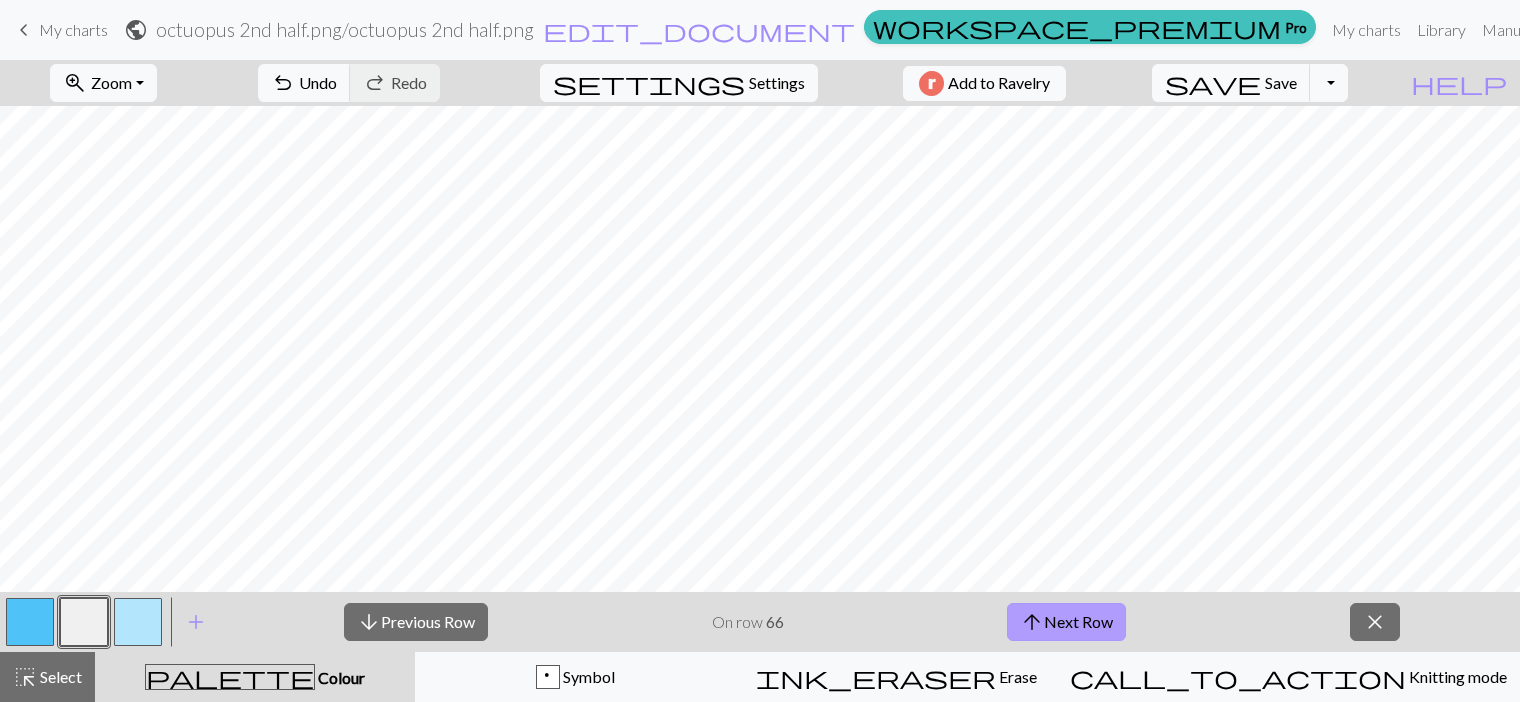 click on "arrow_upward  Next Row" at bounding box center (1066, 622) 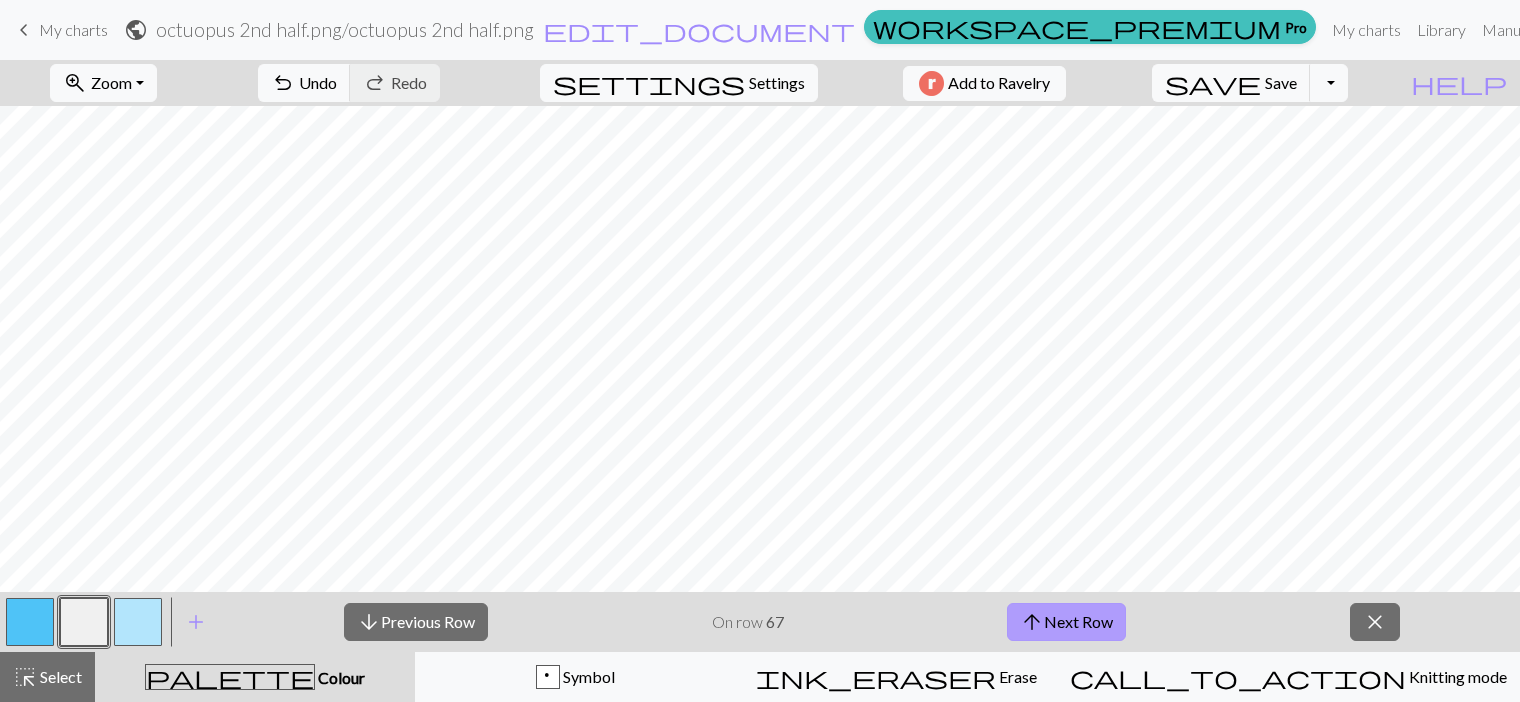 click on "arrow_upward  Next Row" at bounding box center [1066, 622] 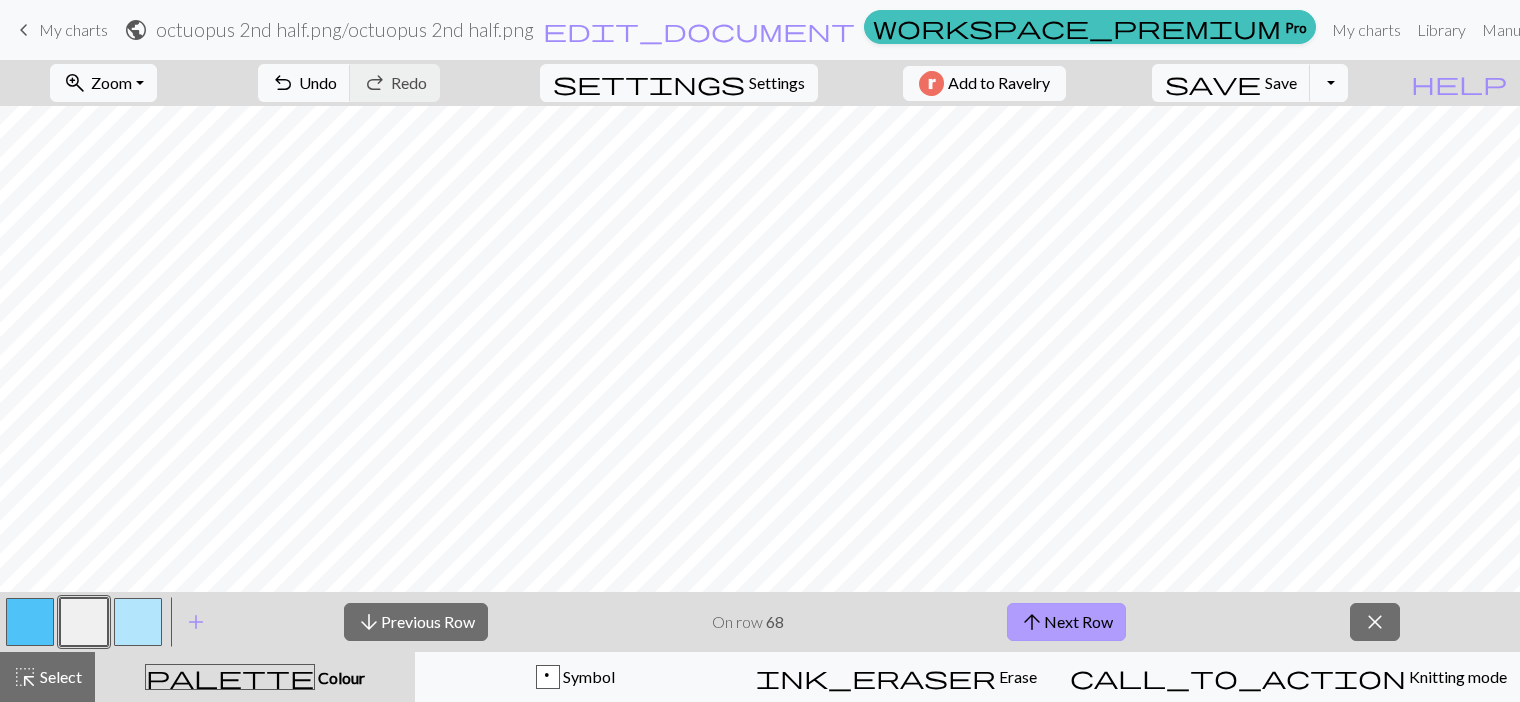 click on "arrow_upward  Next Row" at bounding box center [1066, 622] 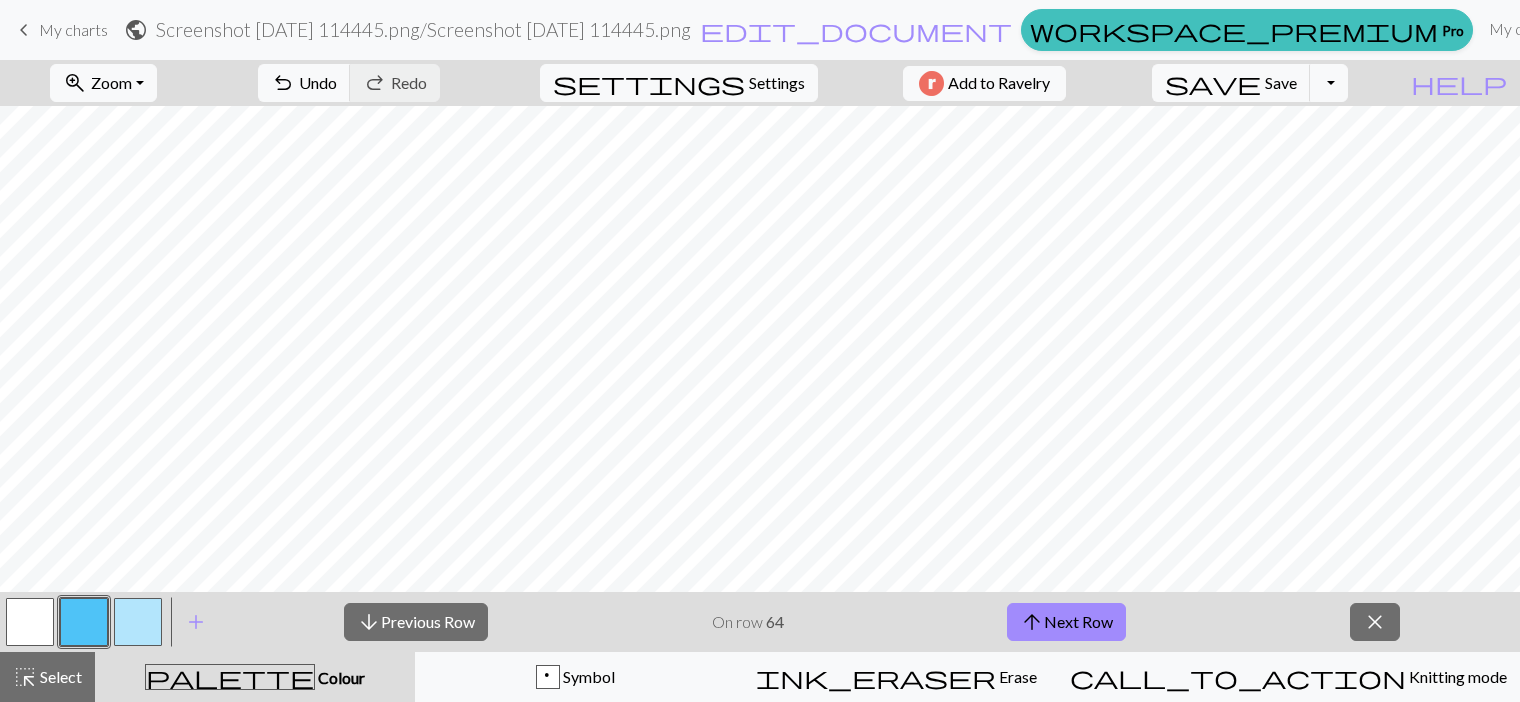 scroll, scrollTop: 0, scrollLeft: 0, axis: both 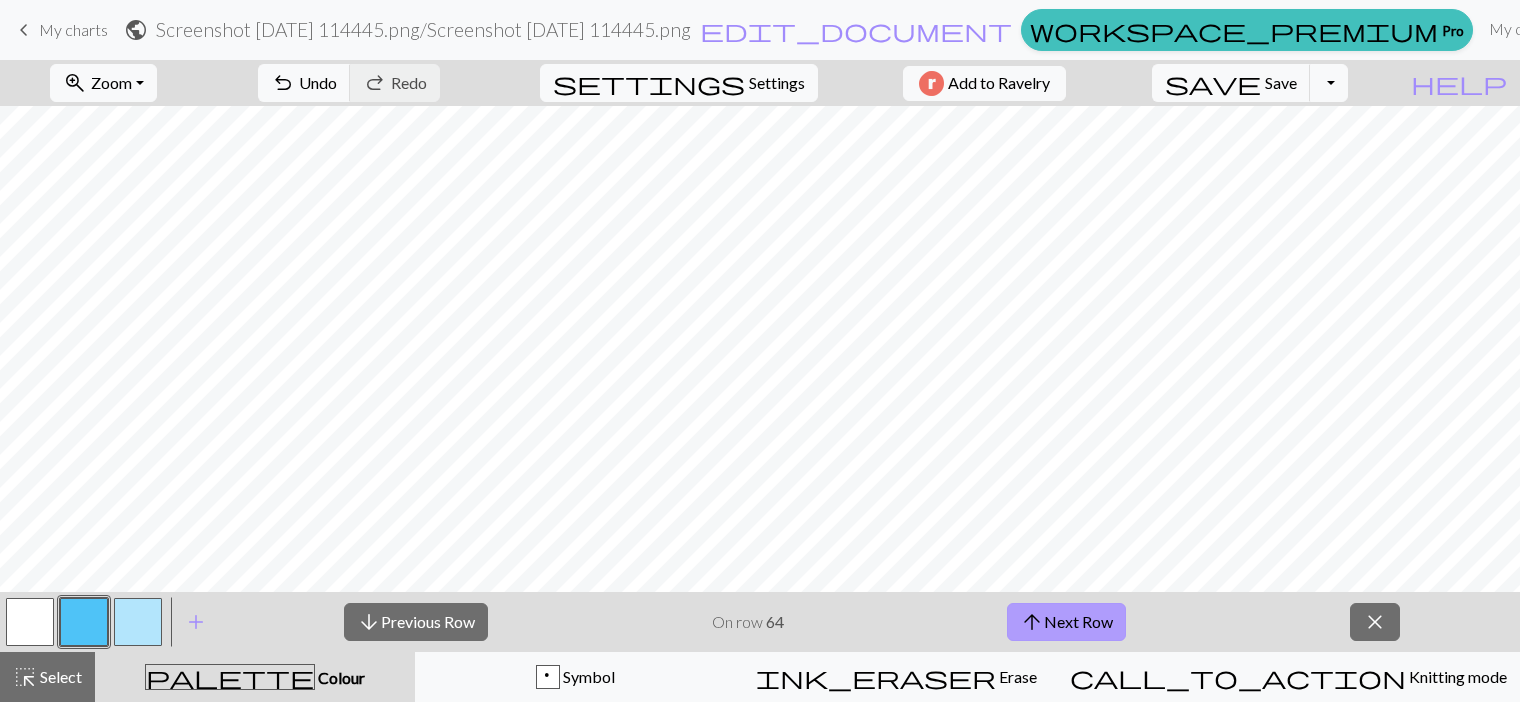 click on "arrow_upward" at bounding box center [1032, 622] 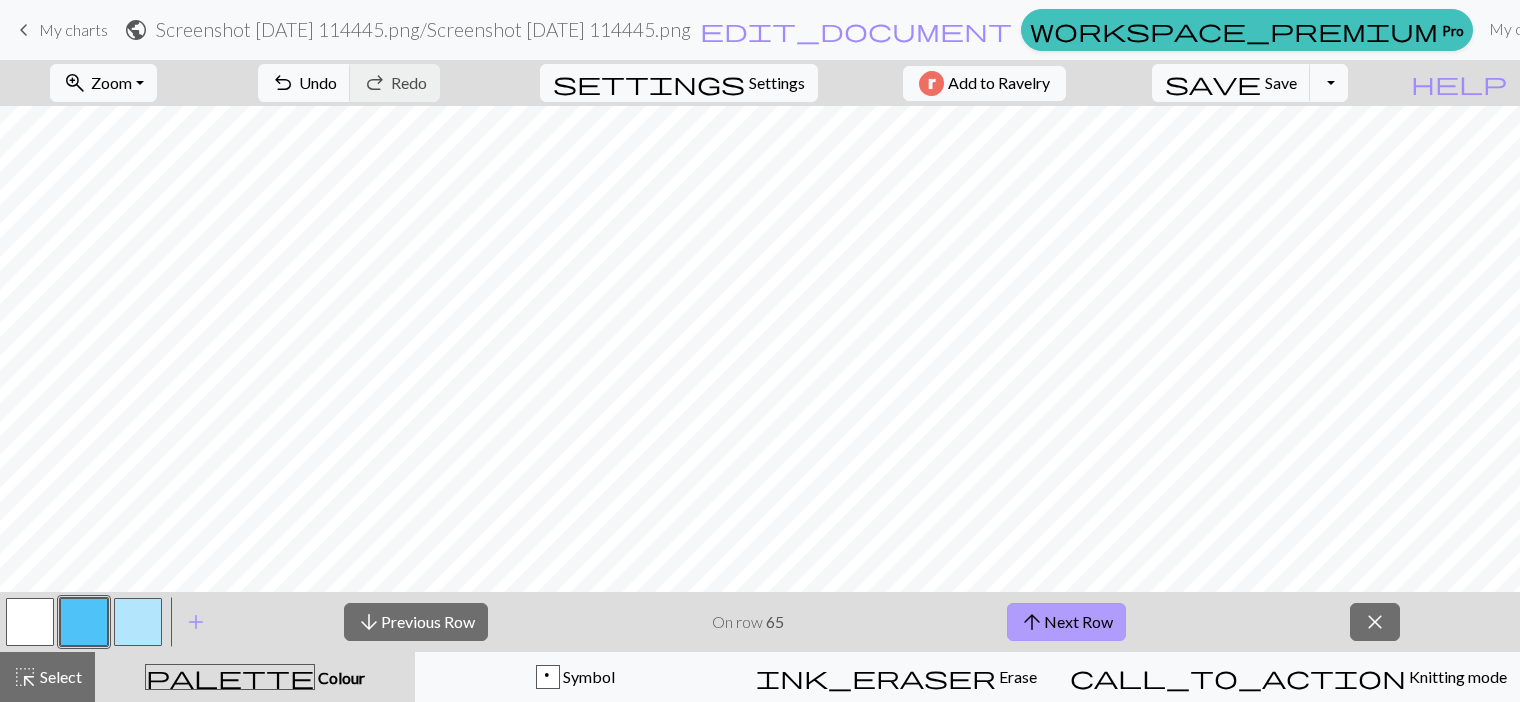 type 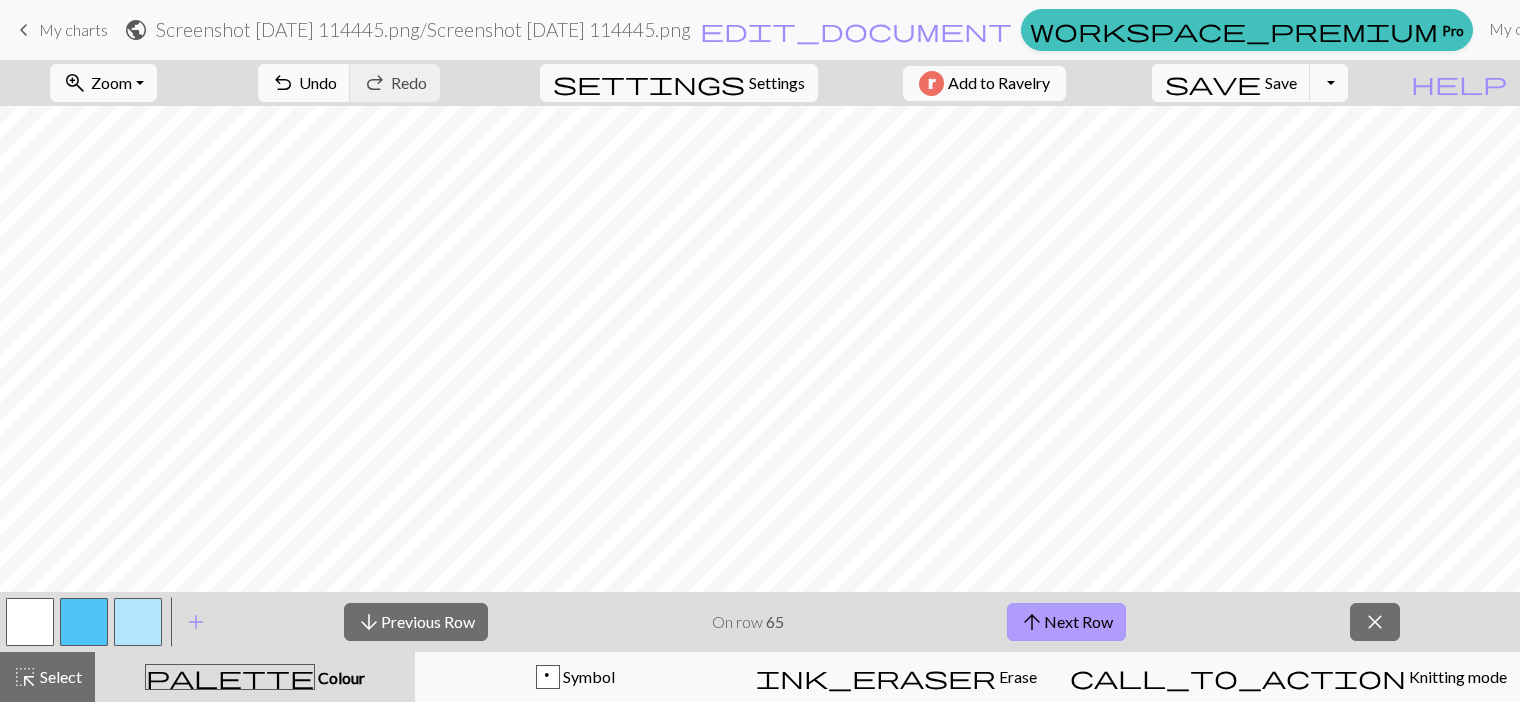 click on "arrow_upward  Next Row" at bounding box center (1066, 622) 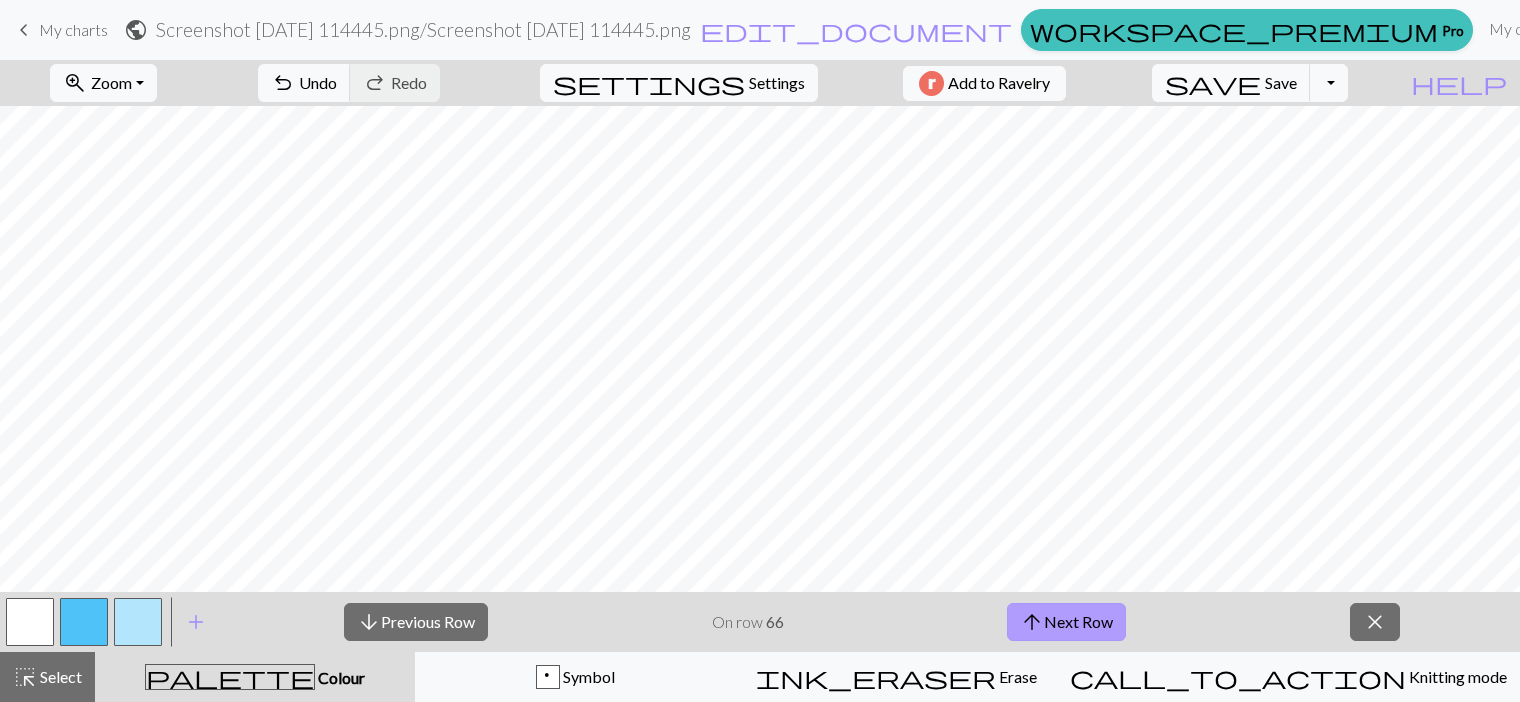 click on "arrow_upward  Next Row" at bounding box center (1066, 622) 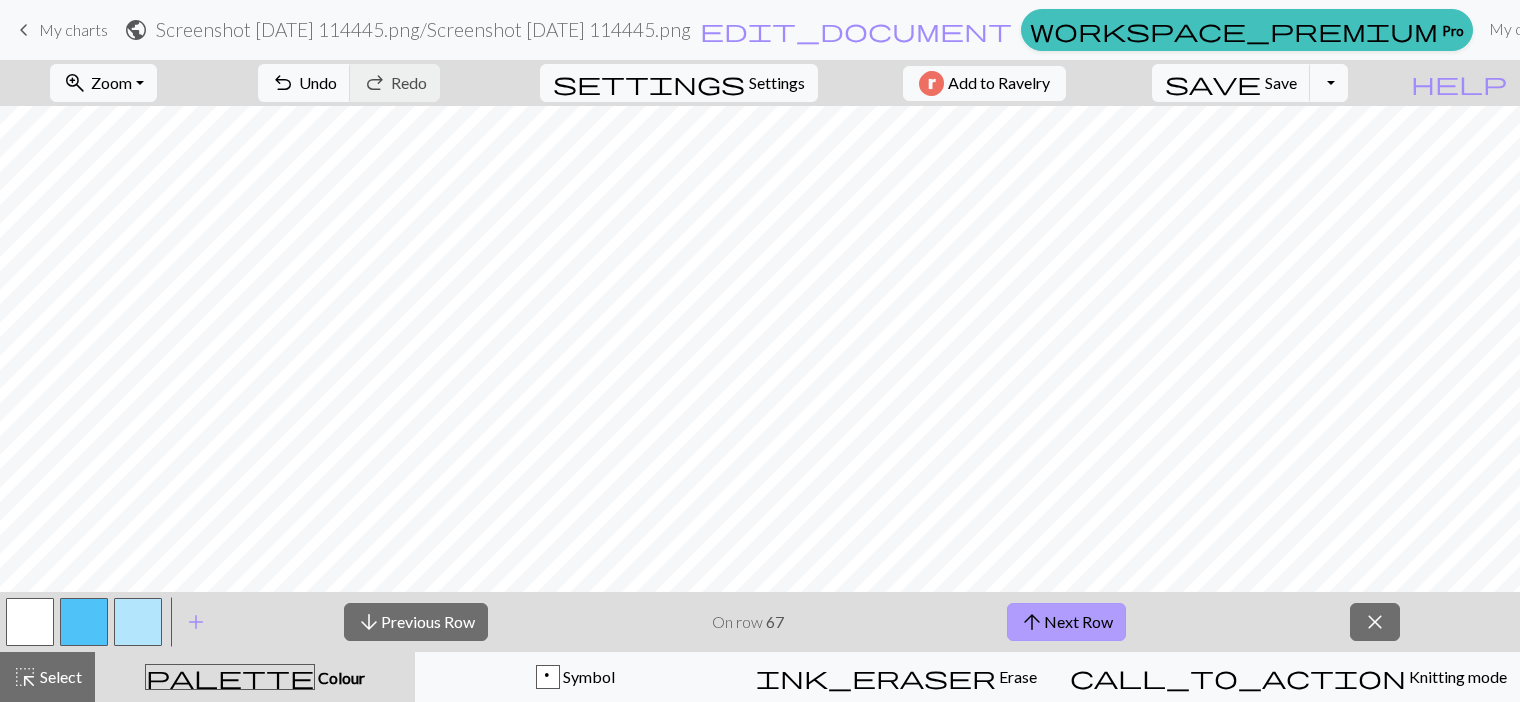click on "arrow_upward  Next Row" at bounding box center (1066, 622) 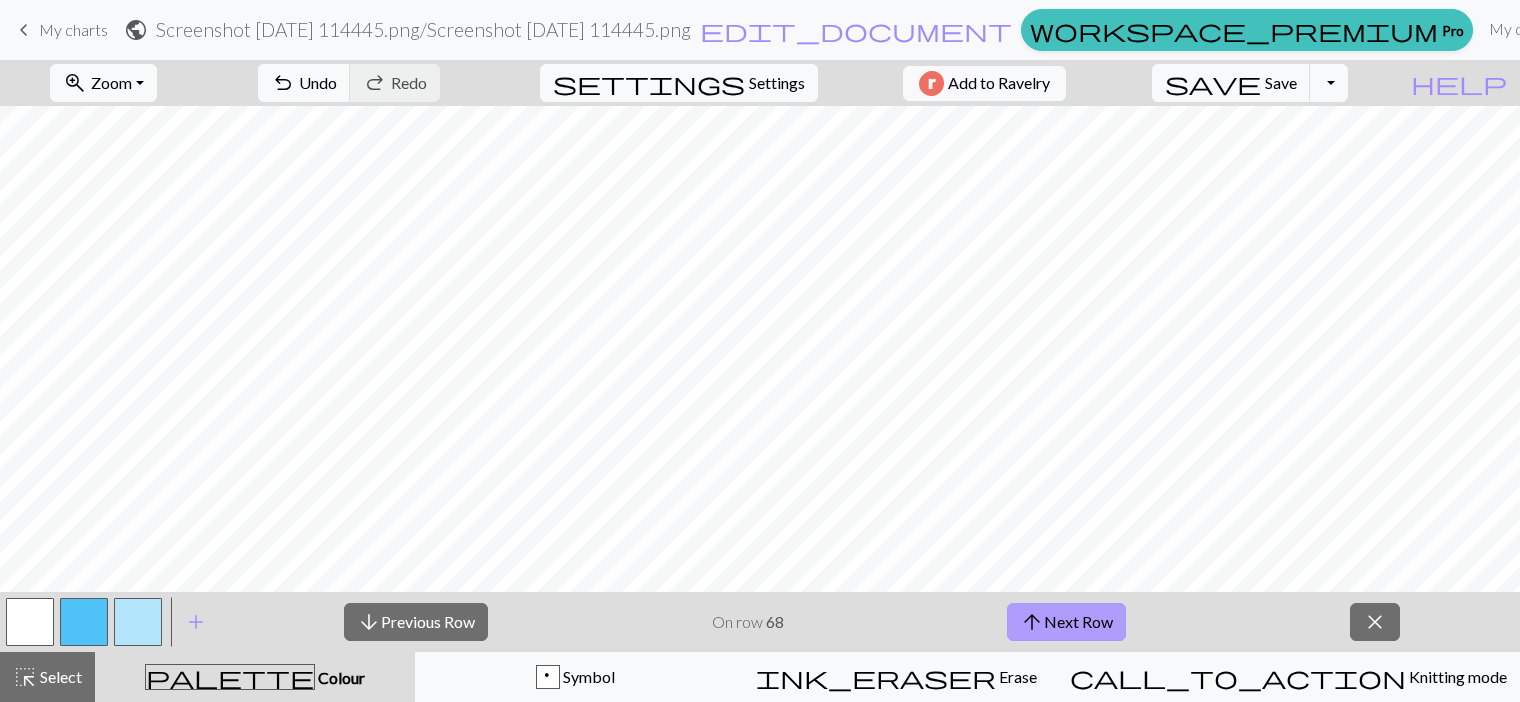 click on "arrow_upward  Next Row" at bounding box center (1066, 622) 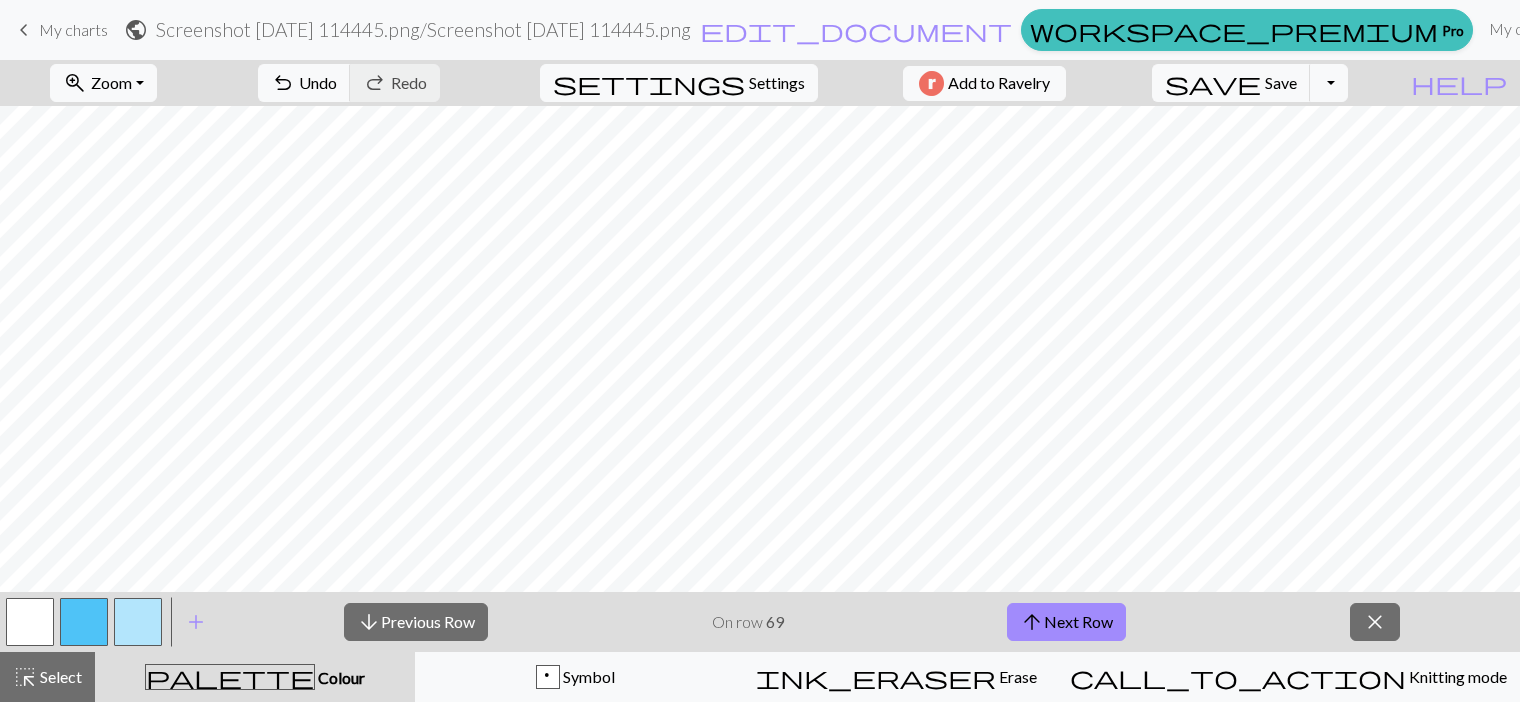 click on "arrow_downward Previous Row On row   69 arrow_upward  Next Row close" at bounding box center (872, 622) 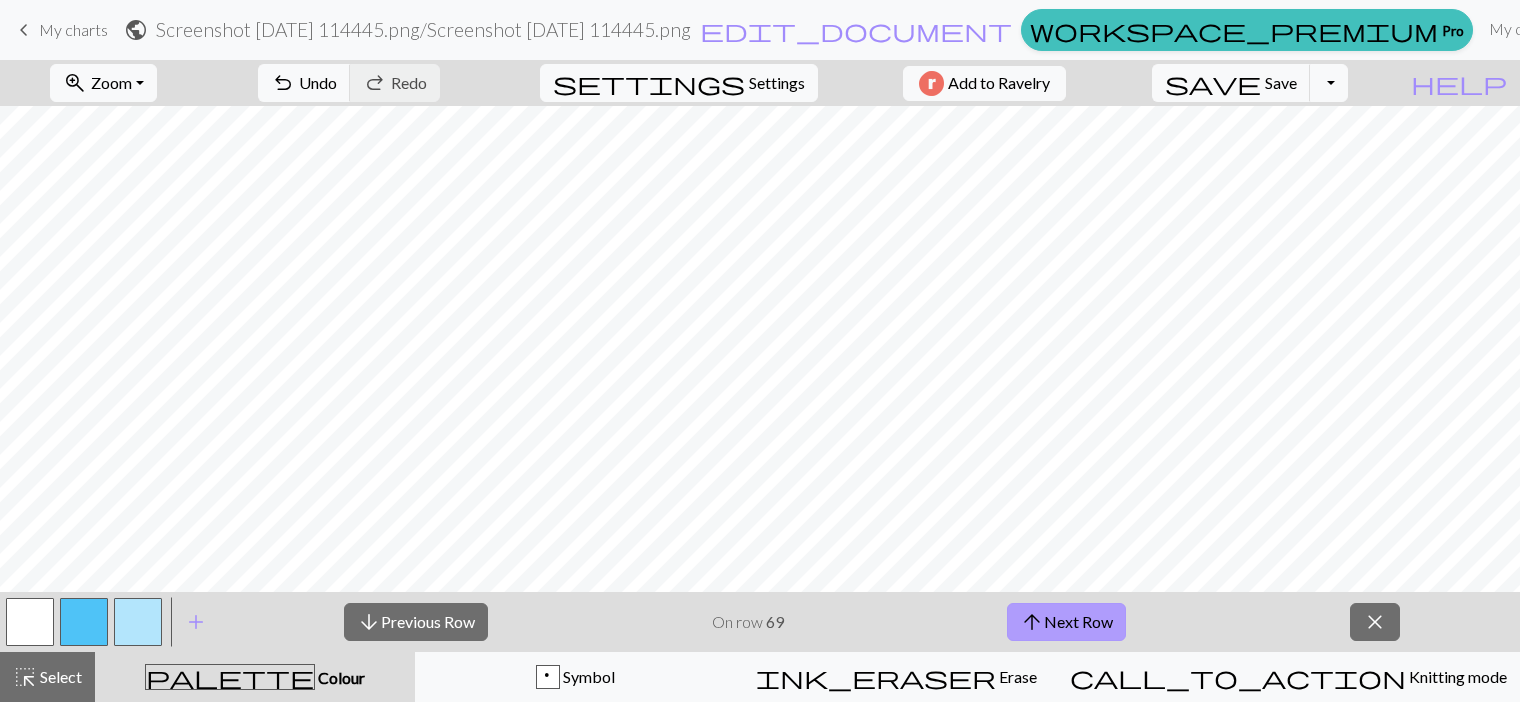 click on "arrow_upward" at bounding box center [1032, 622] 